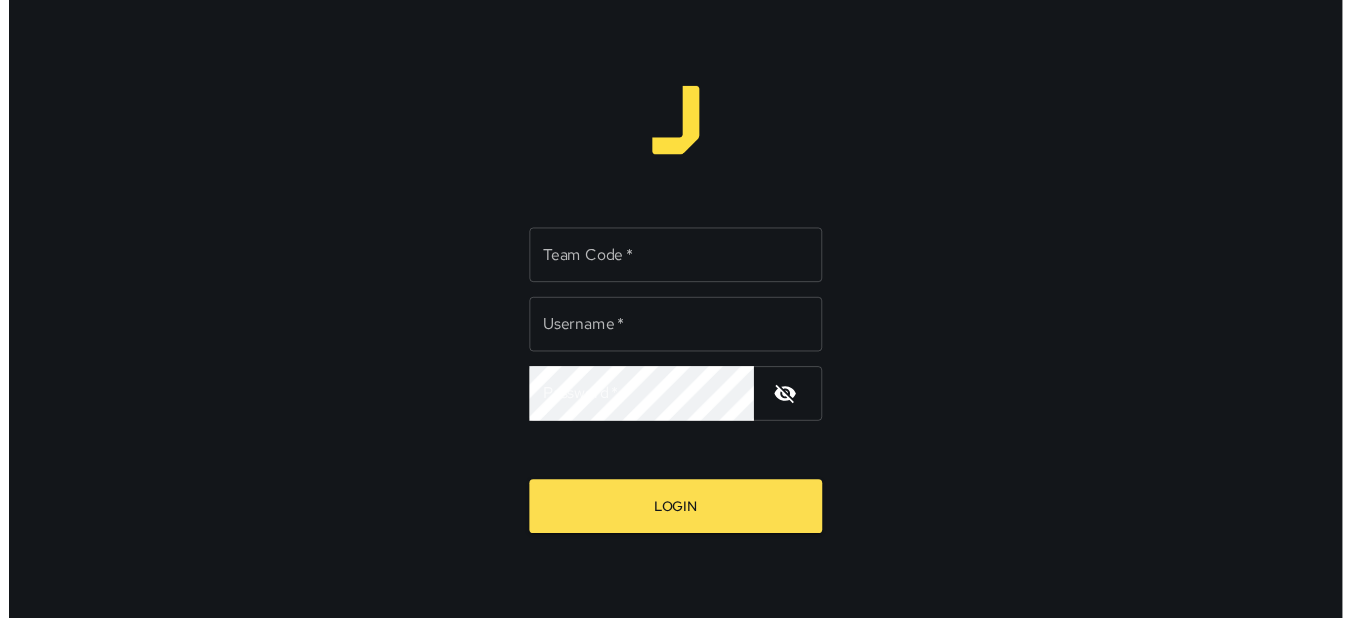 scroll, scrollTop: 0, scrollLeft: 0, axis: both 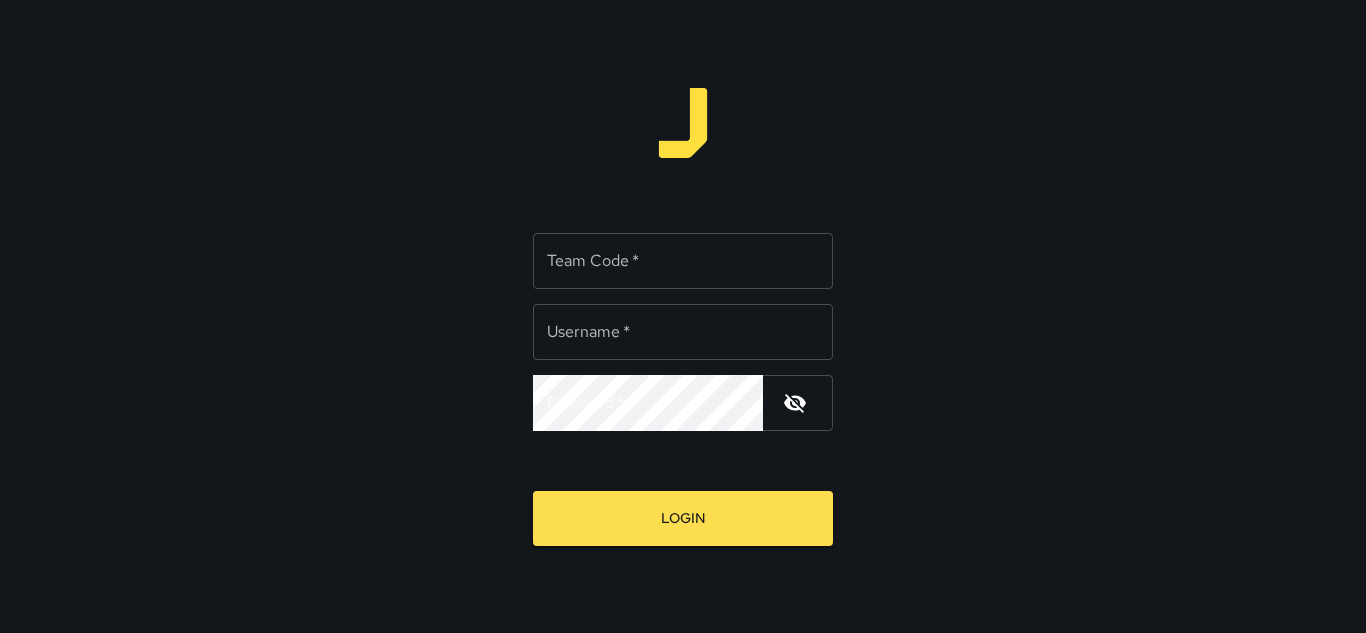 click on "Team Code   *" at bounding box center [683, 261] 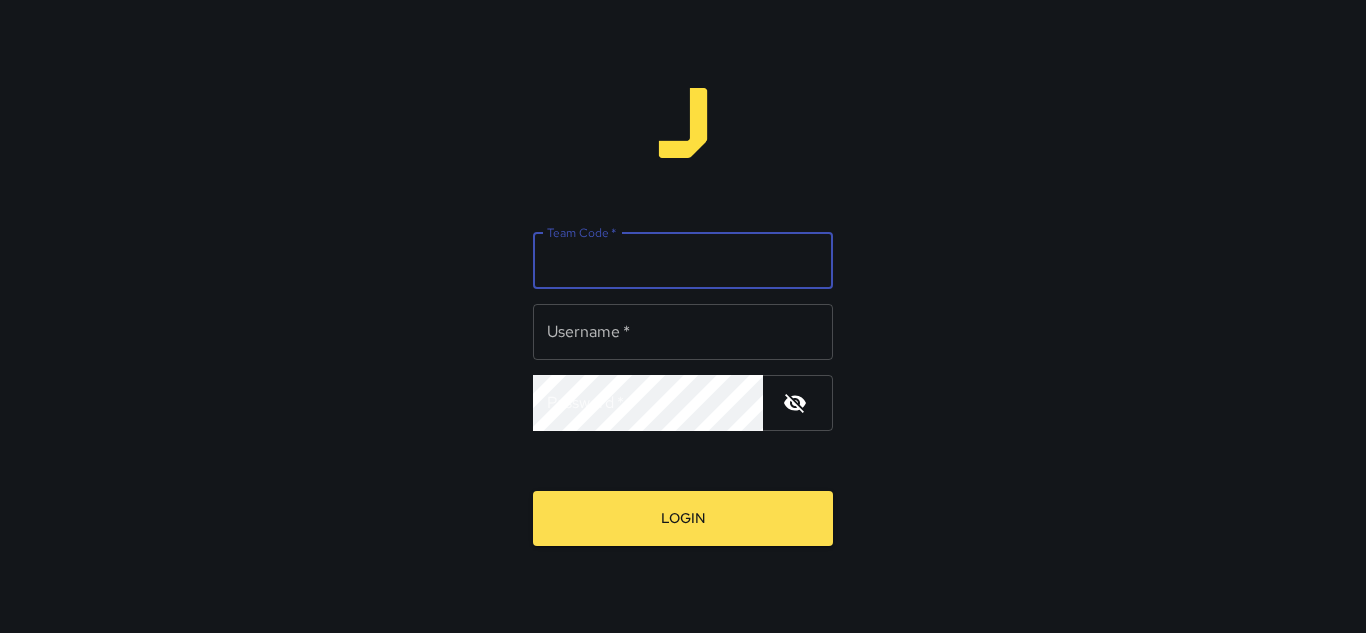 type on "****" 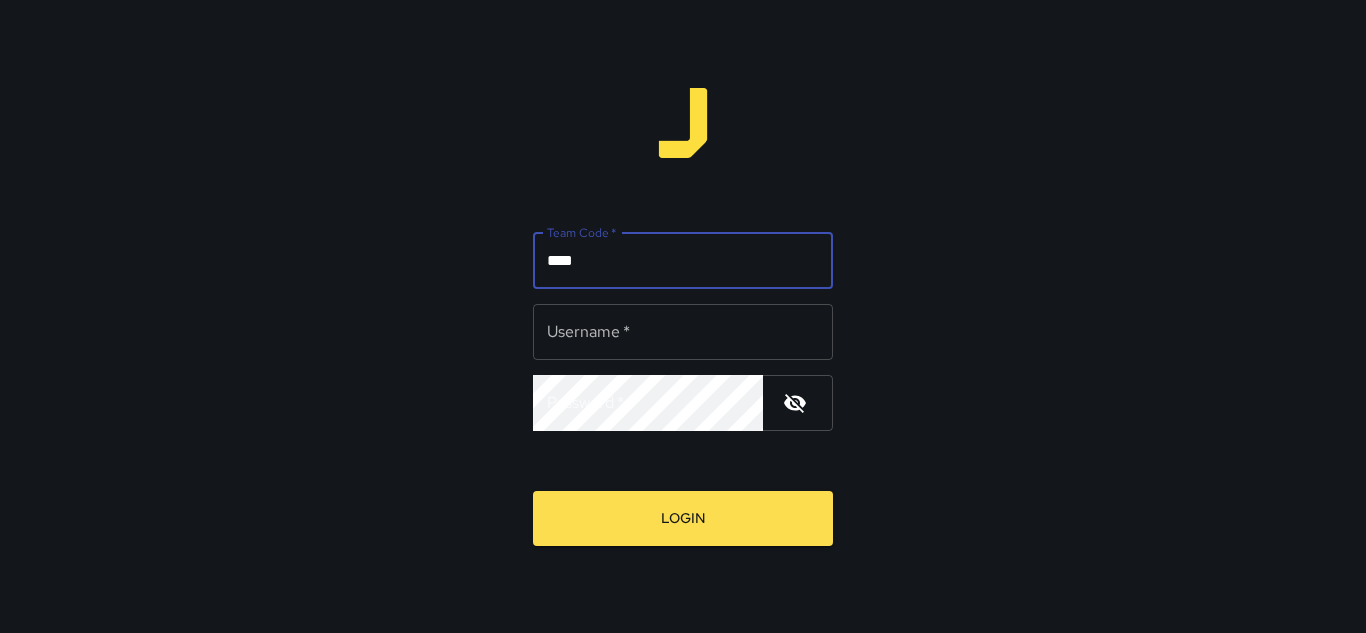click on "Username   *" at bounding box center (683, 332) 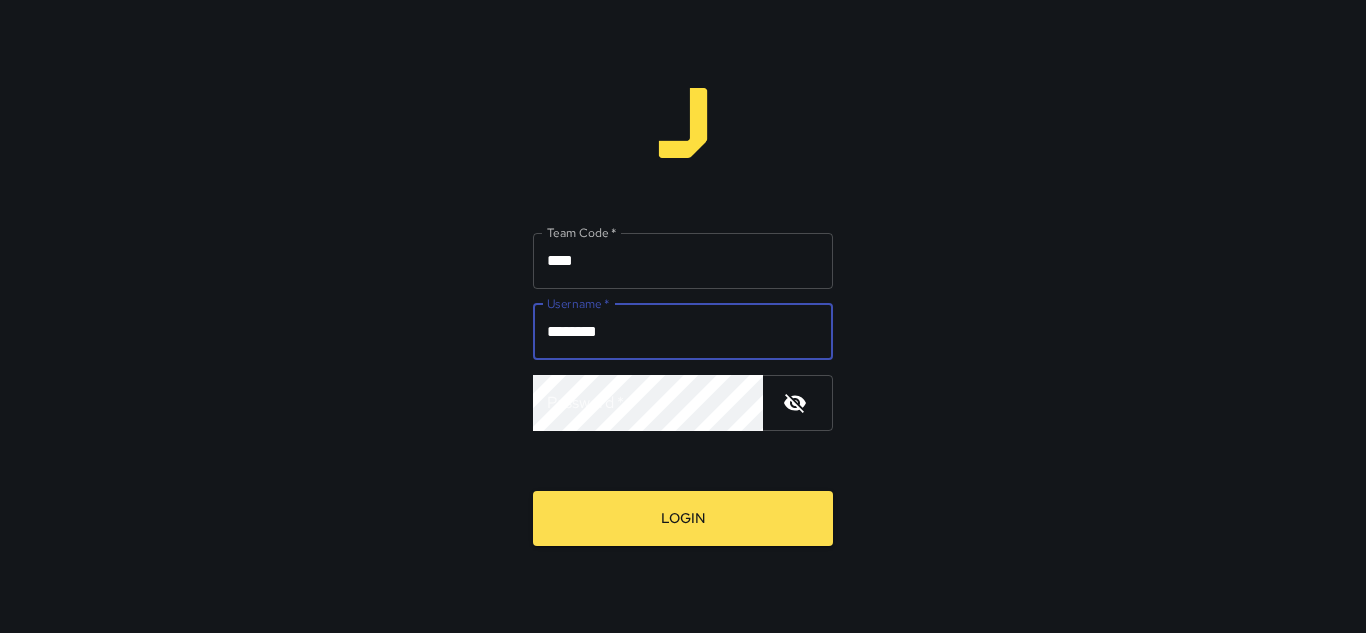 click on "********" at bounding box center [683, 332] 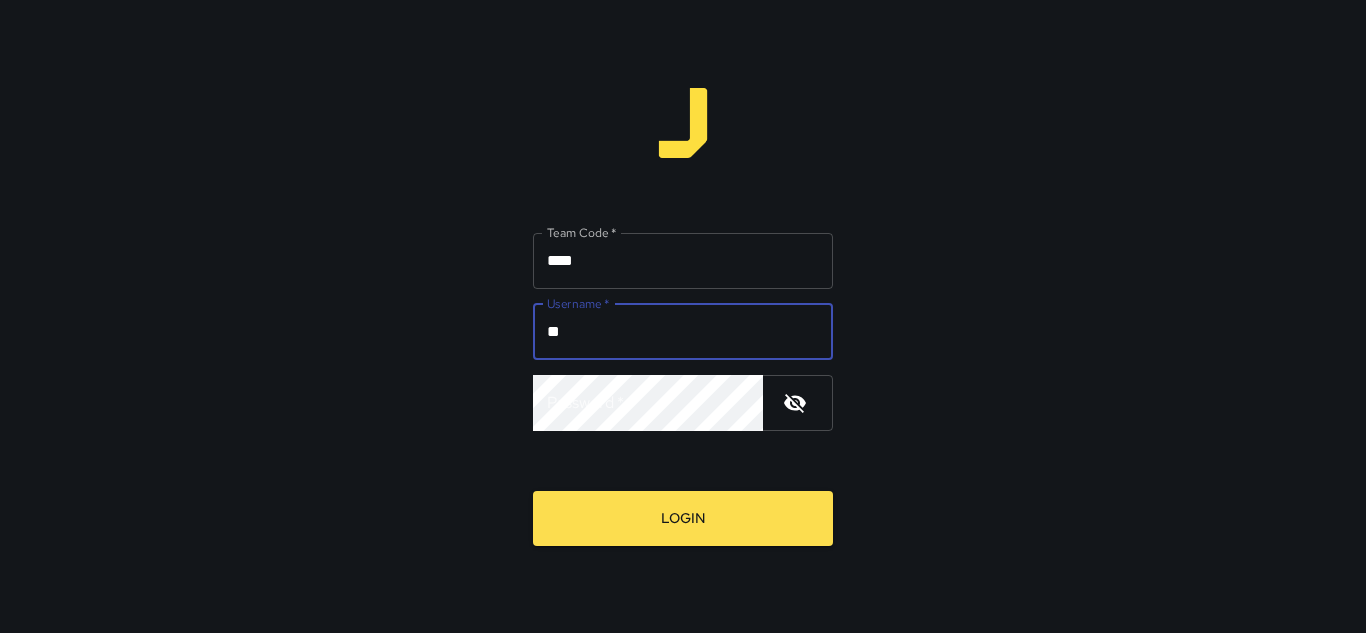 type on "*" 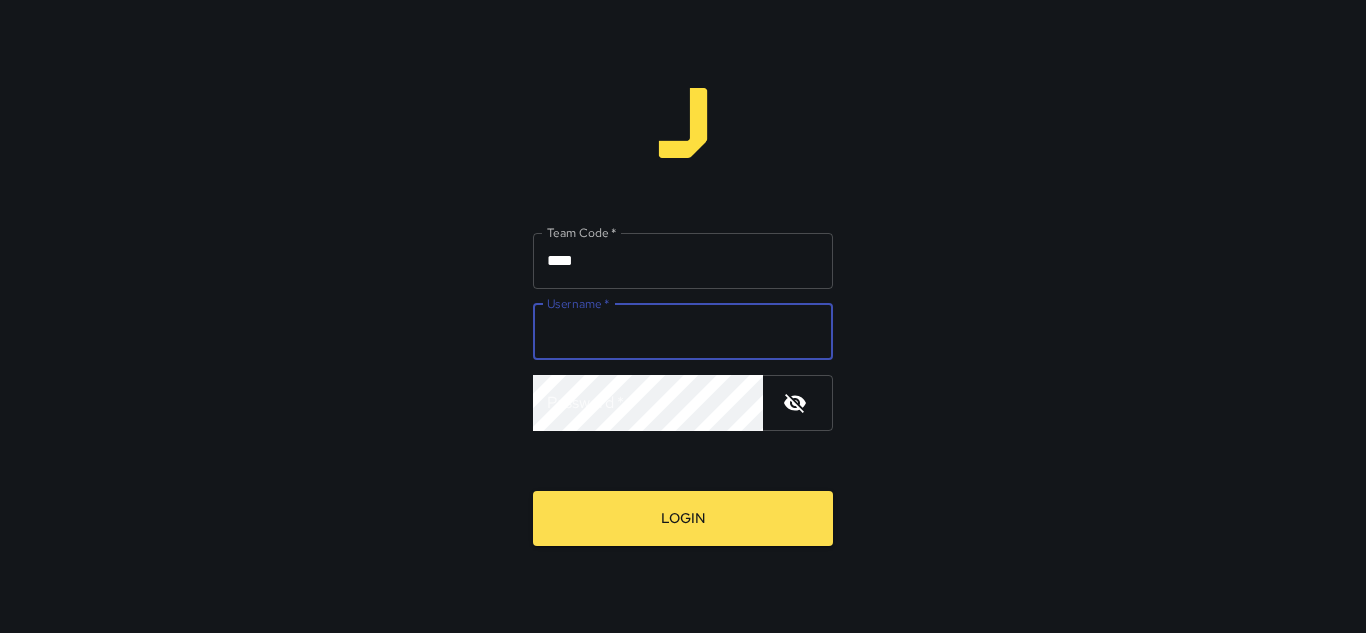 click on "Username   *" at bounding box center (683, 332) 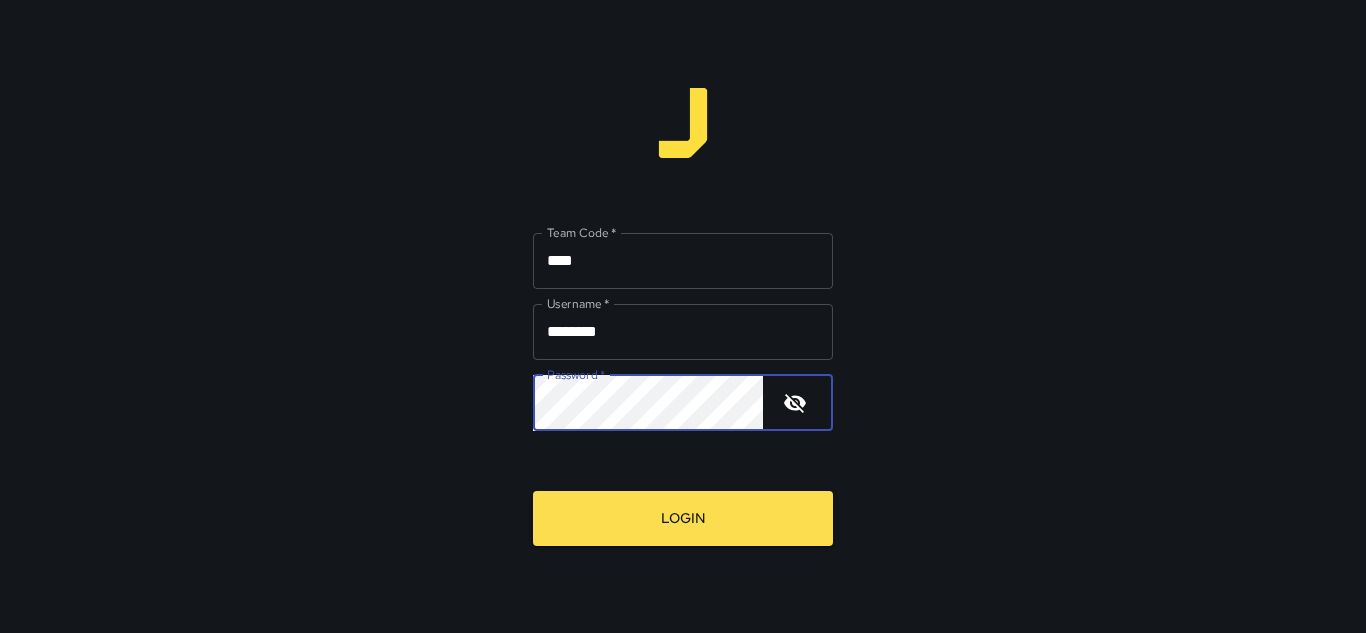 click on "Login" at bounding box center (683, 518) 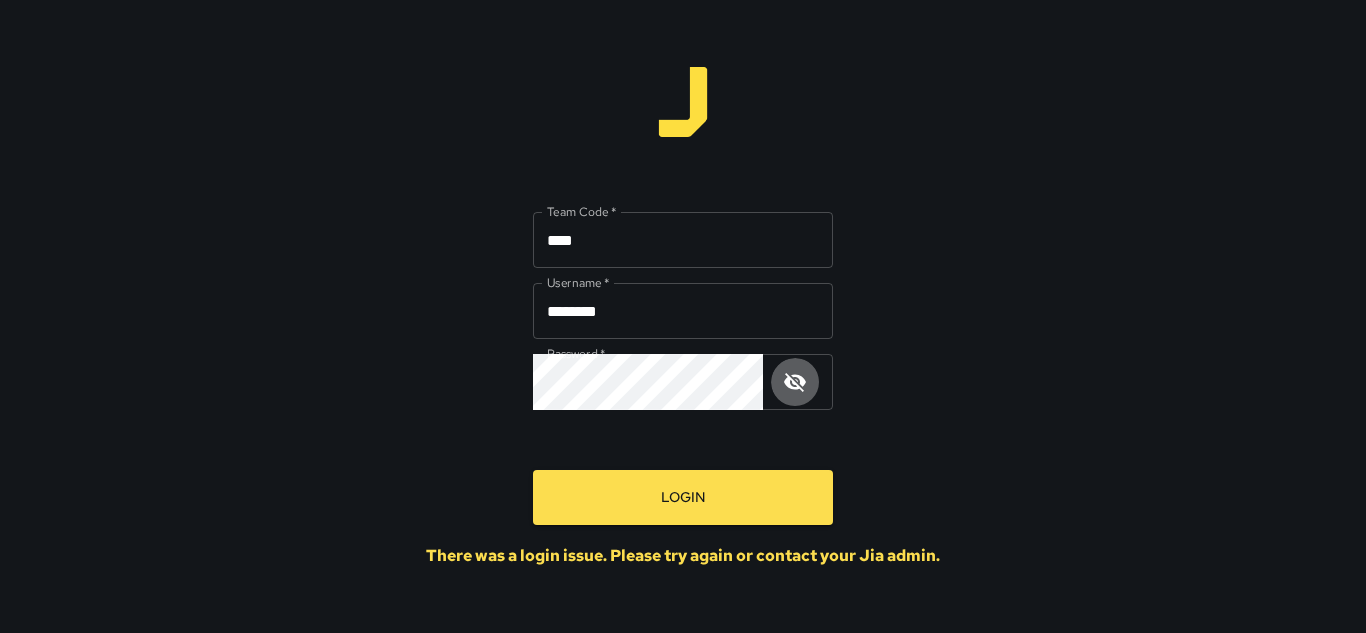 click 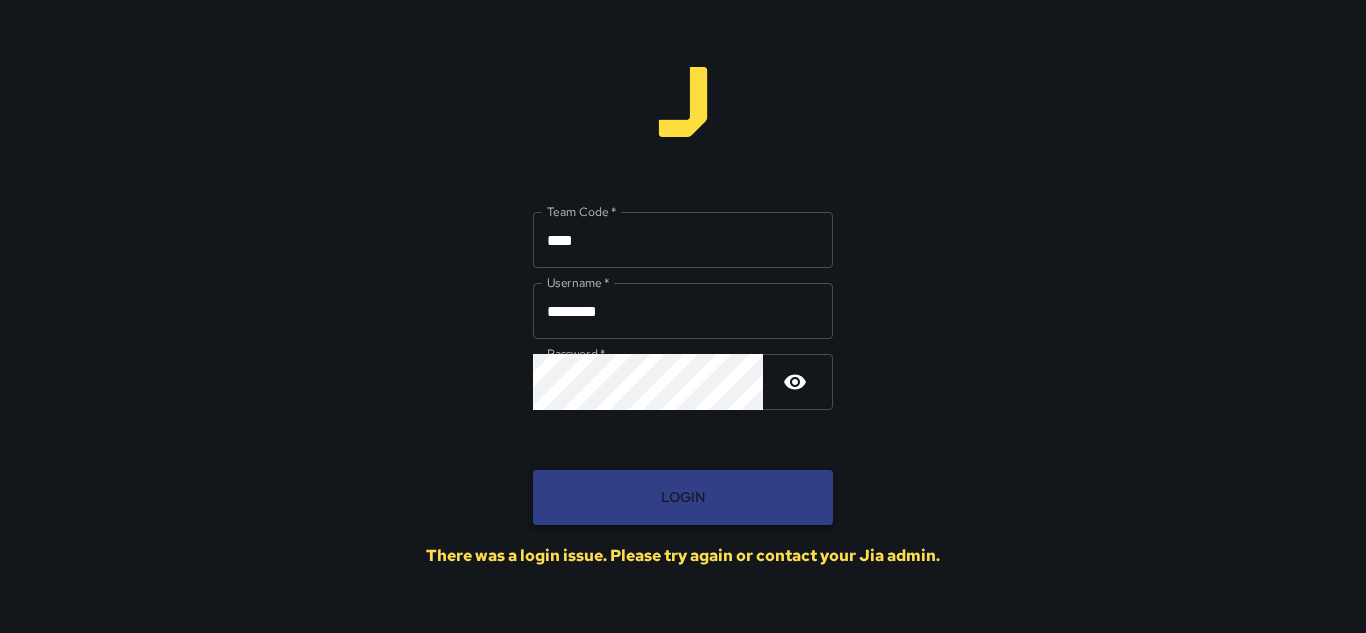click on "Login" at bounding box center [683, 497] 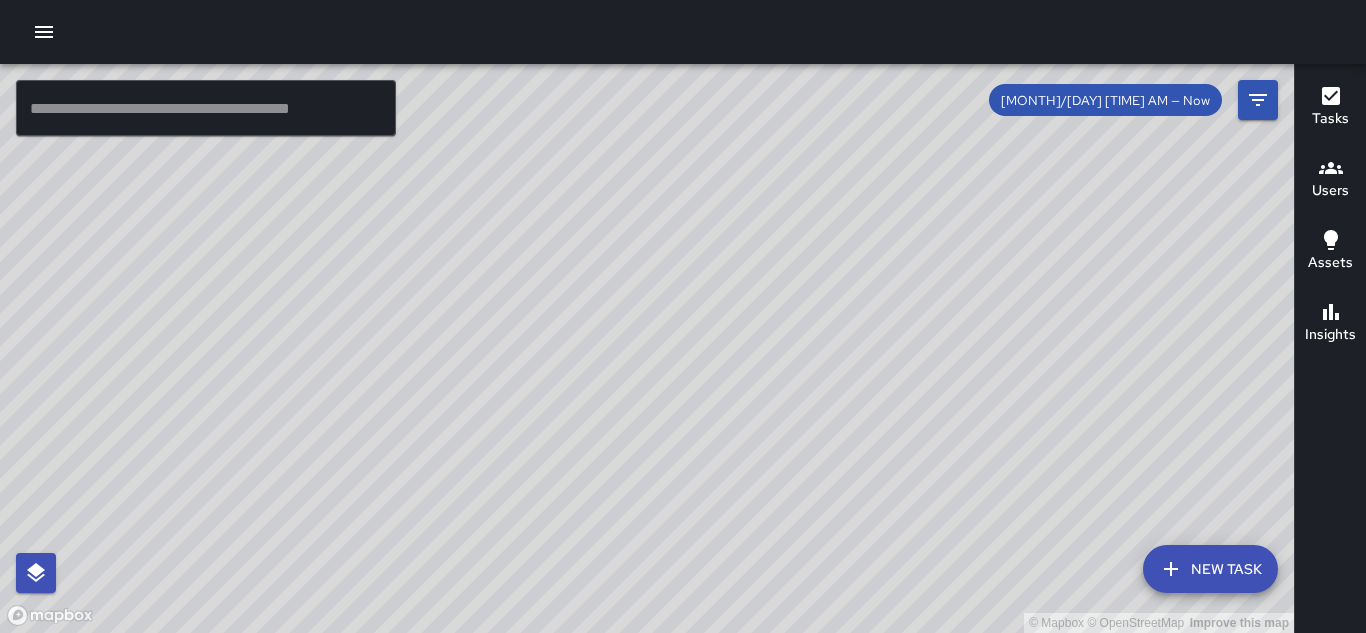 drag, startPoint x: 675, startPoint y: 370, endPoint x: 709, endPoint y: 455, distance: 91.5478 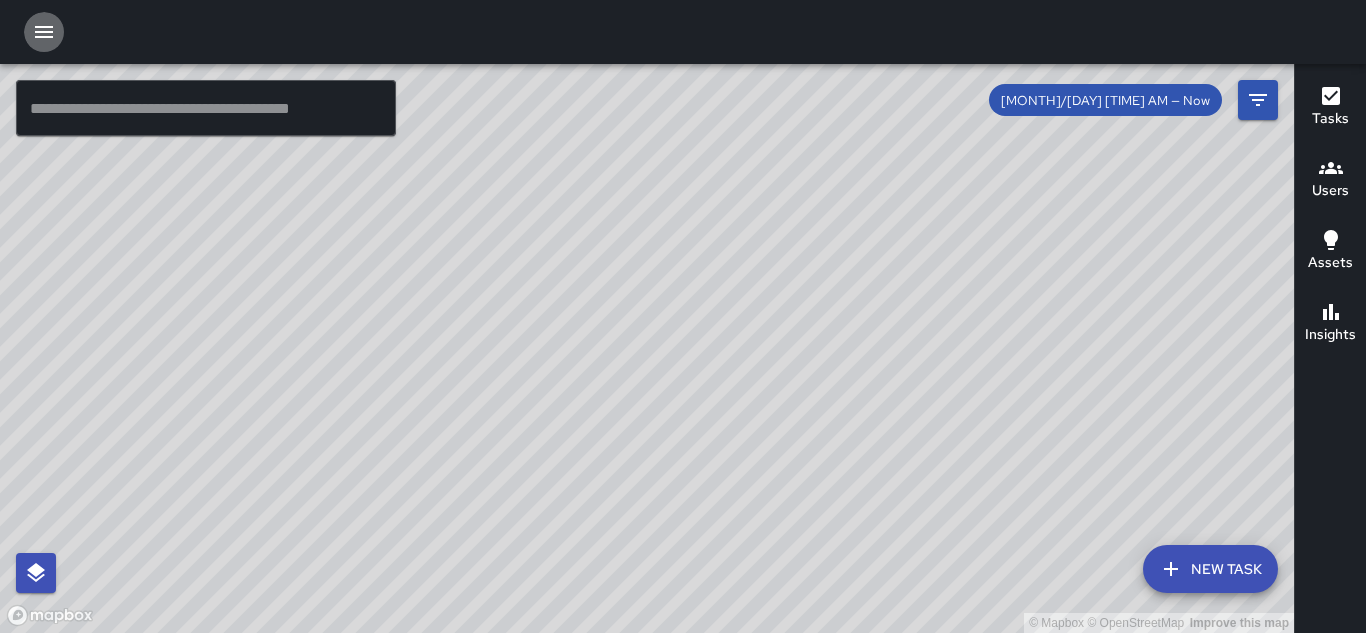 click 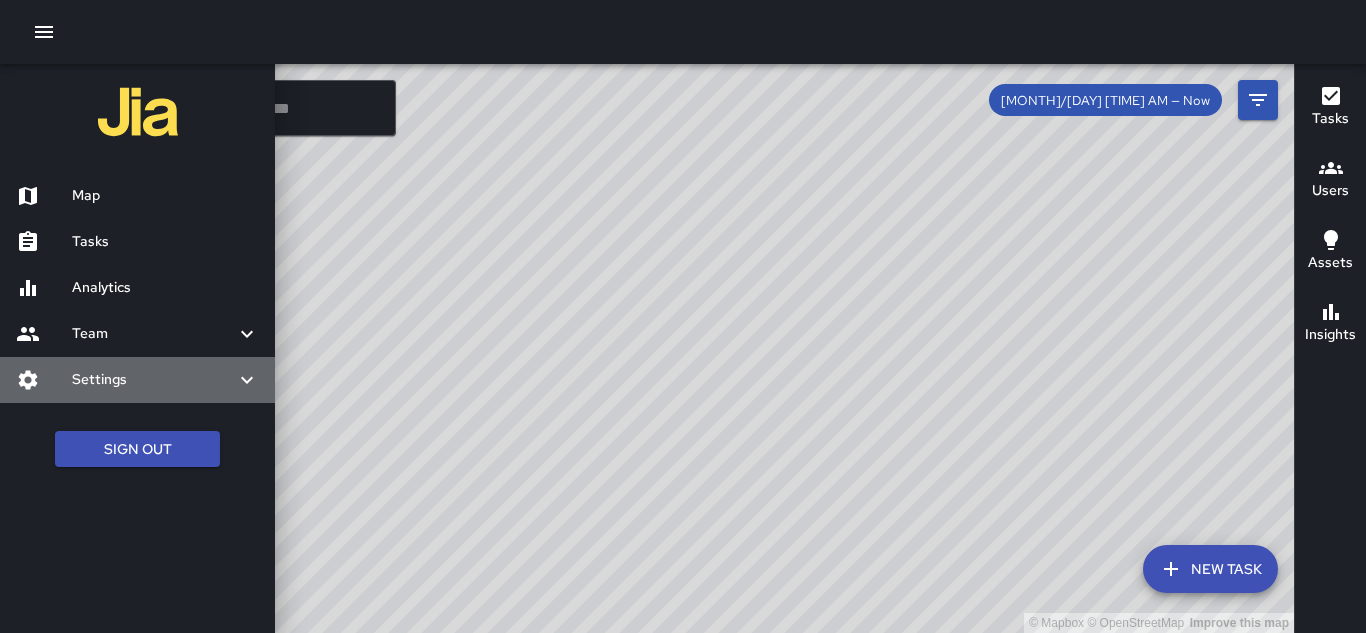 click on "Settings" at bounding box center [137, 380] 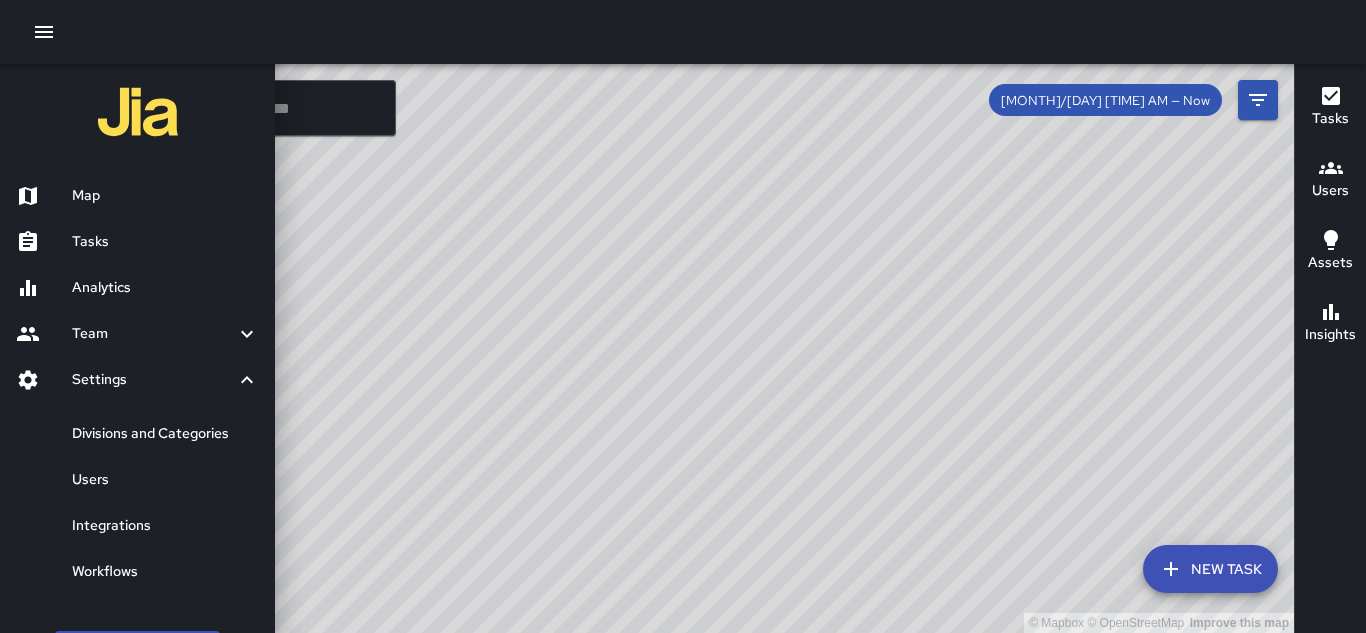 click on "Divisions and Categories" at bounding box center (165, 434) 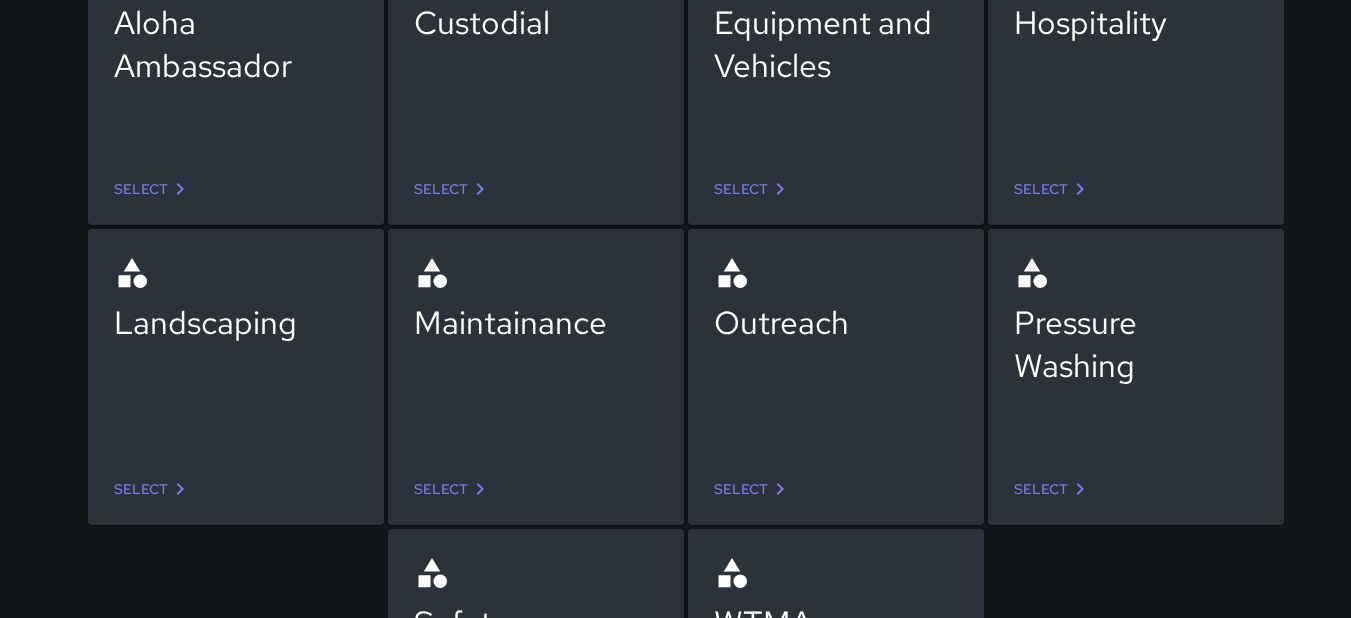 scroll, scrollTop: 0, scrollLeft: 0, axis: both 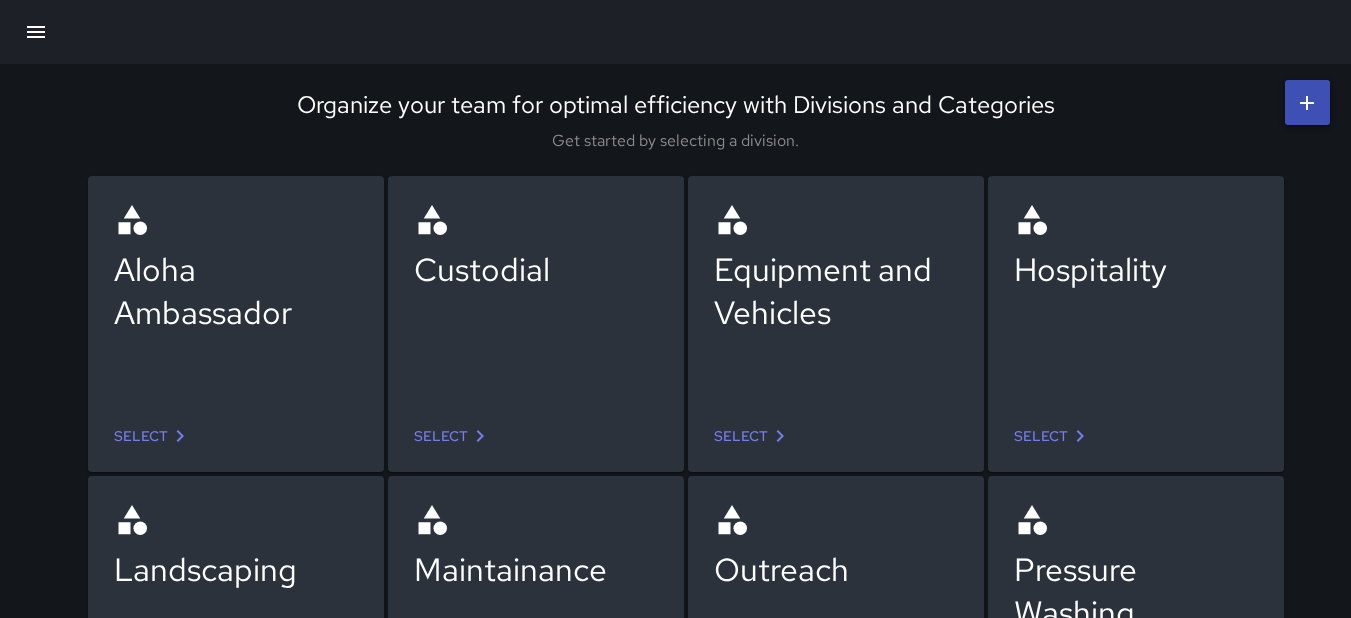 click 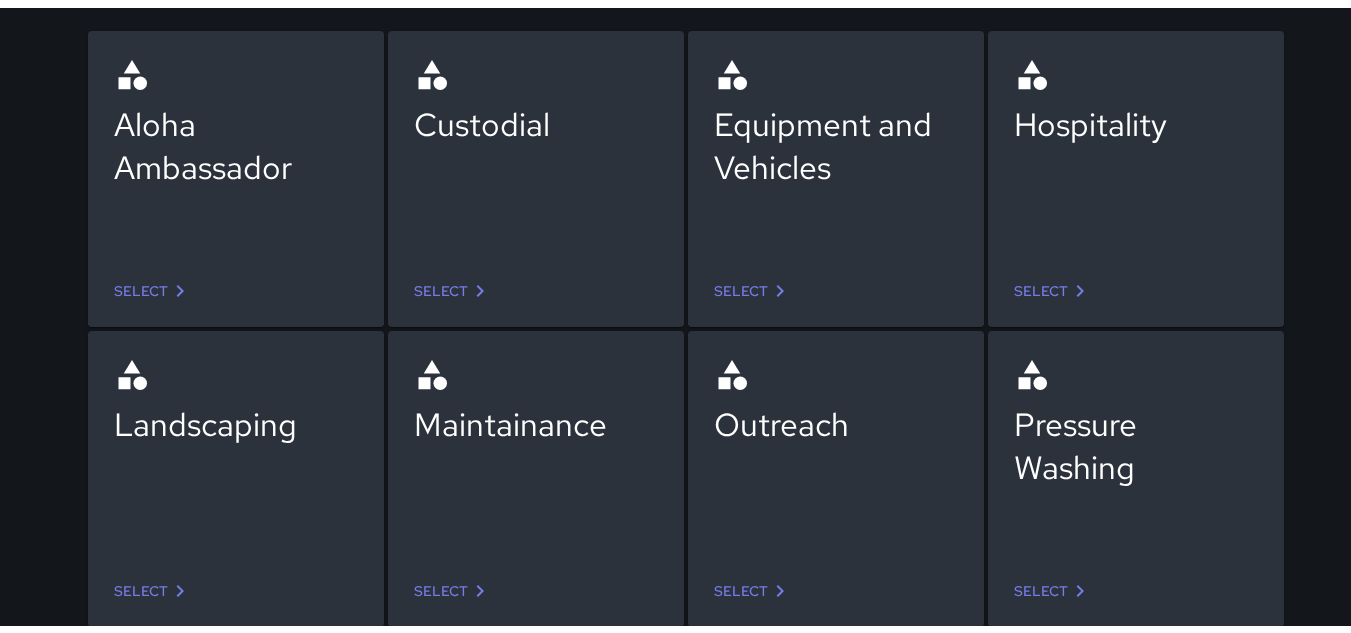 scroll, scrollTop: 0, scrollLeft: 0, axis: both 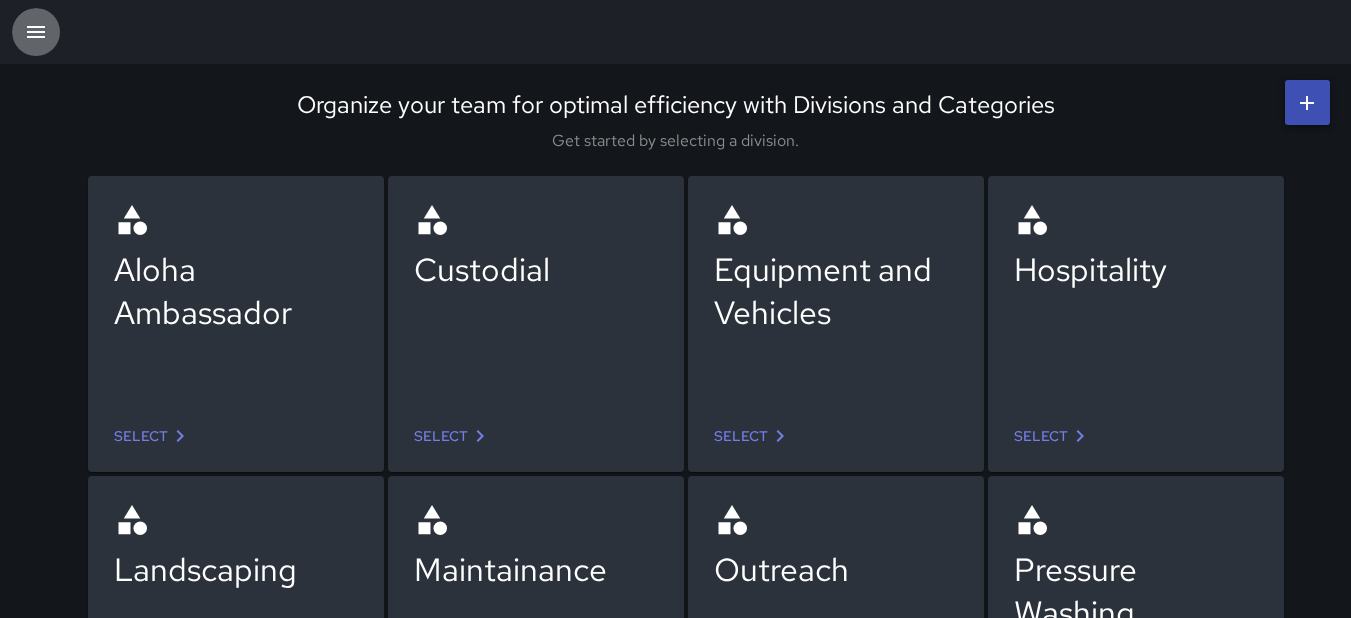 click 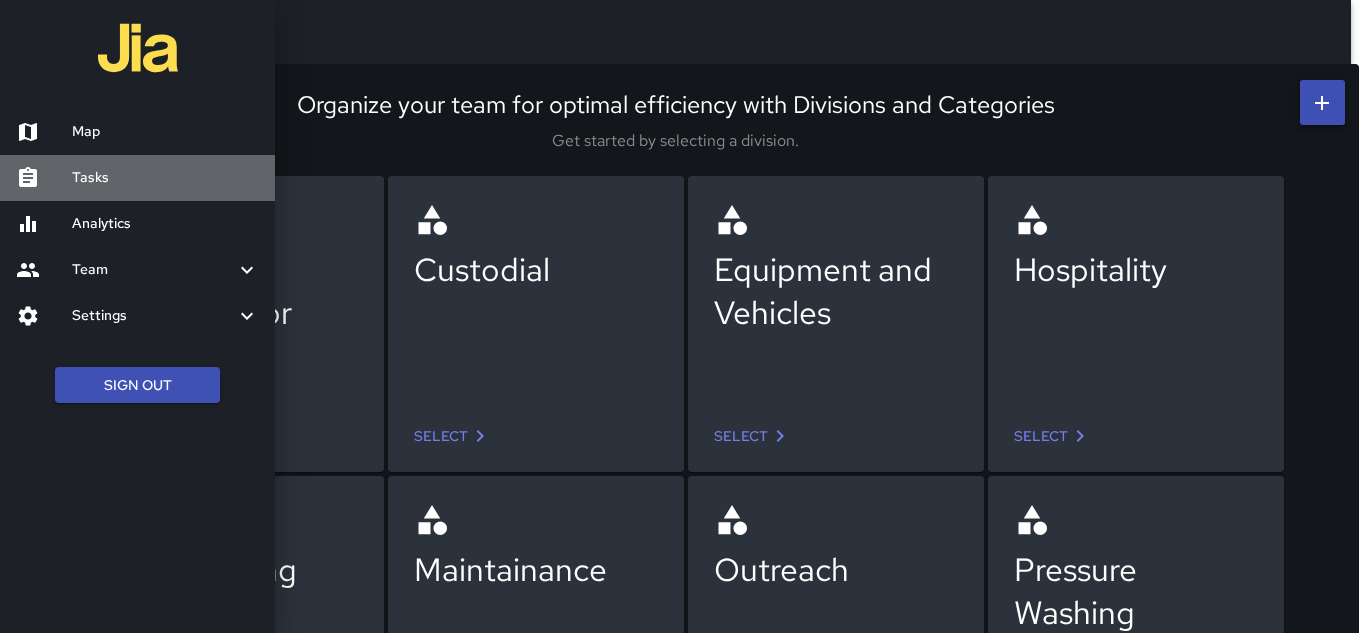 click at bounding box center [44, 178] 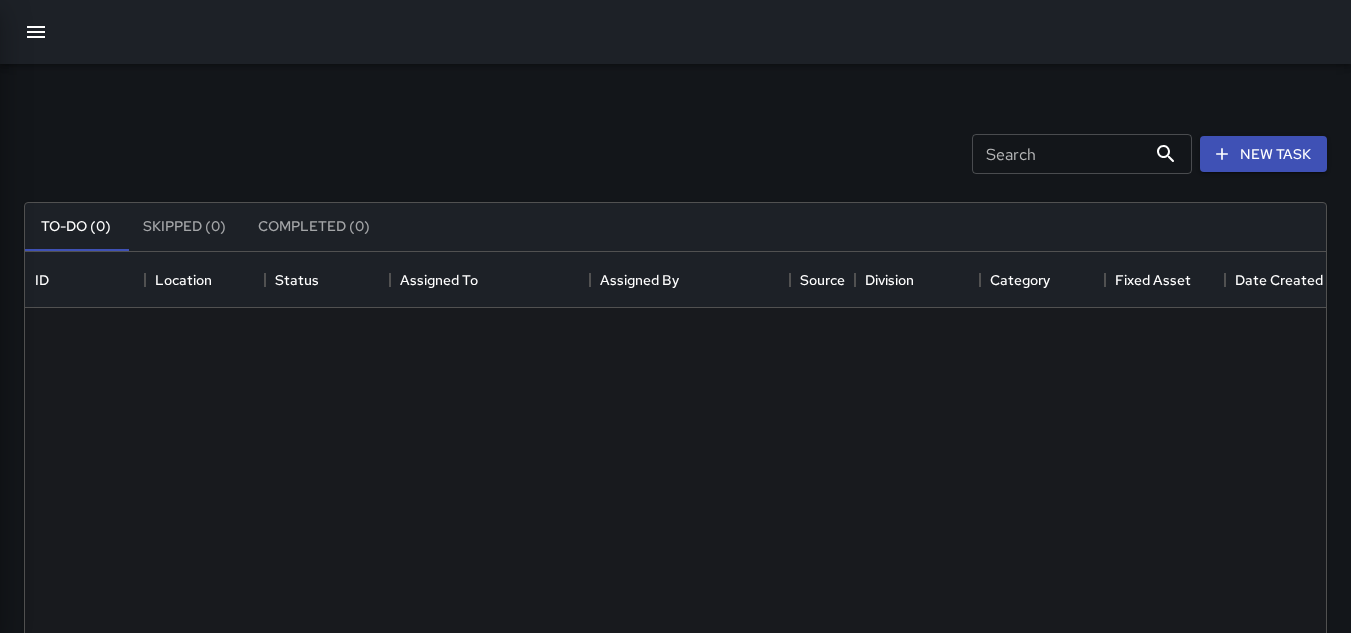 scroll, scrollTop: 16, scrollLeft: 16, axis: both 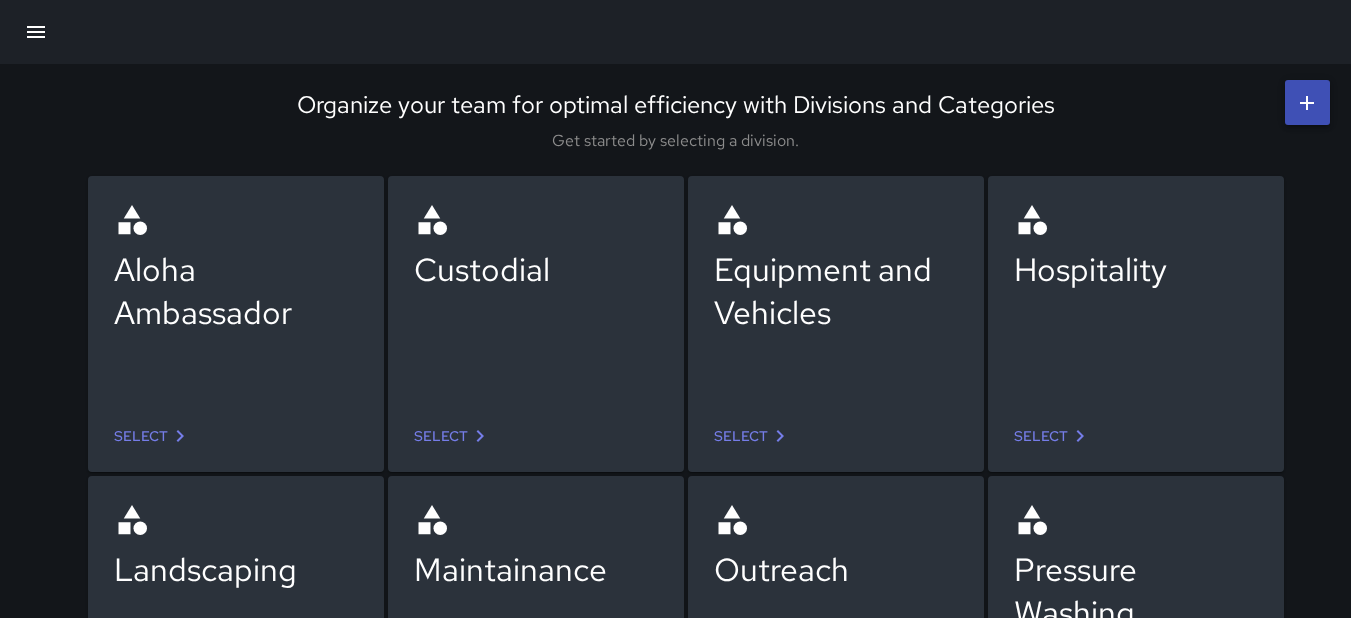 click 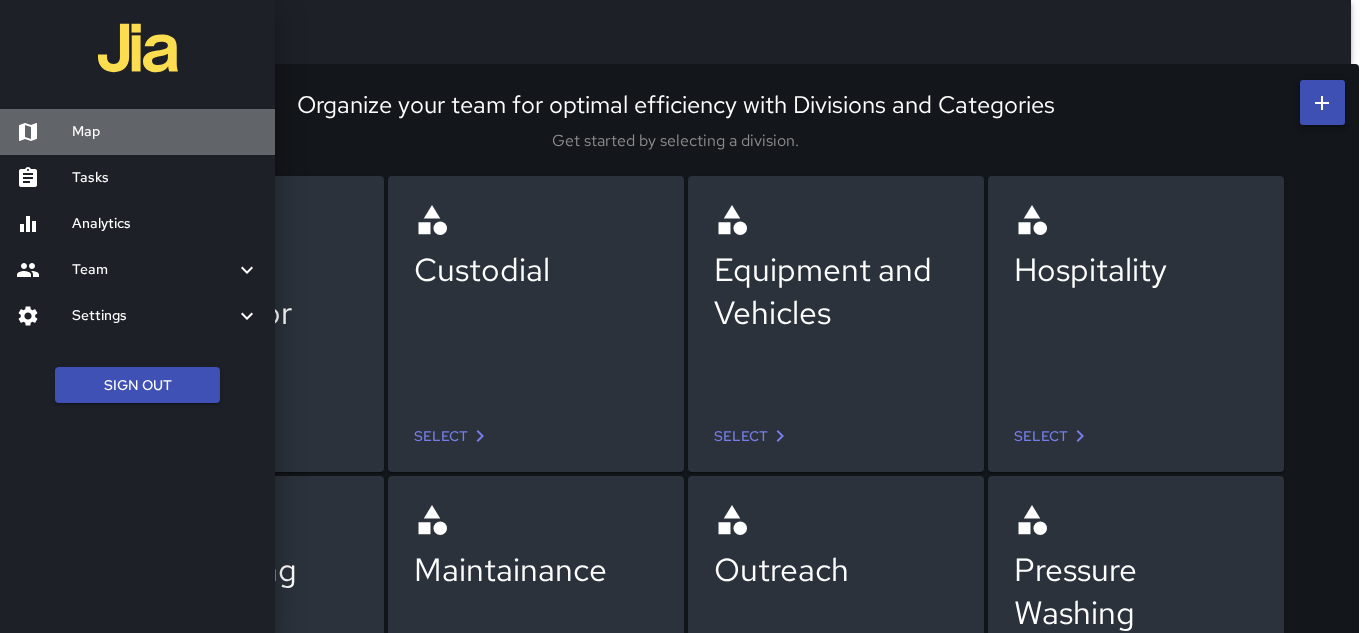 click at bounding box center [44, 132] 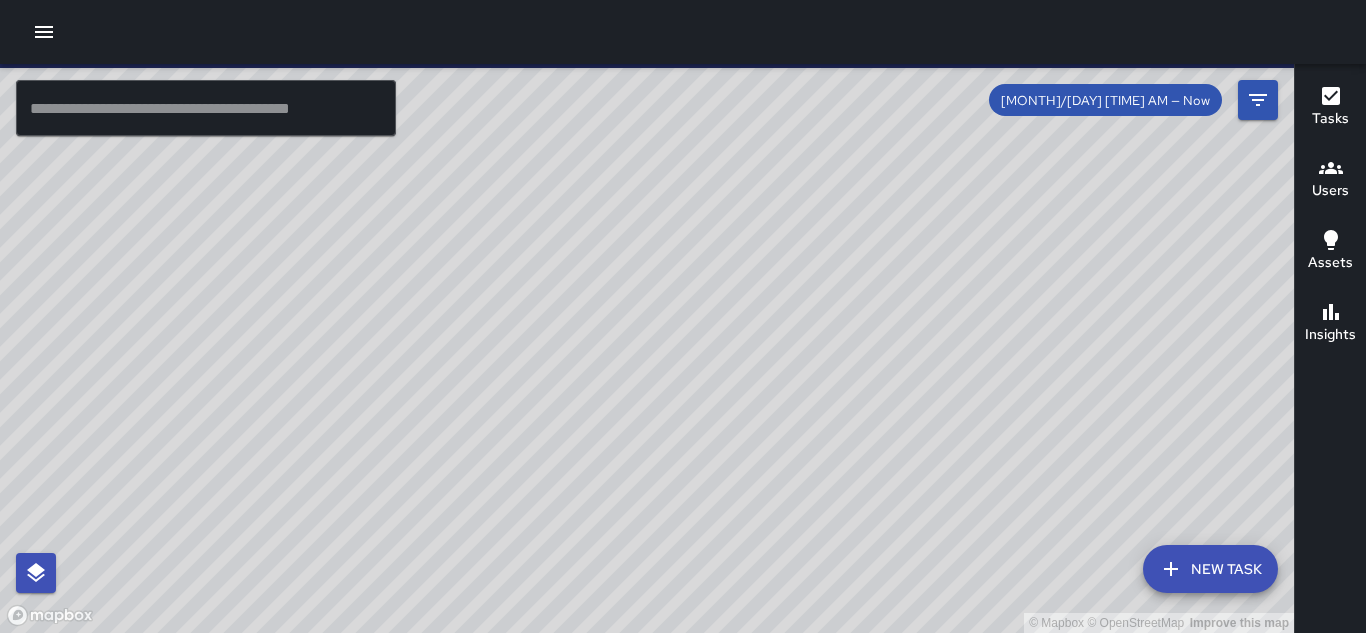 drag, startPoint x: 584, startPoint y: 374, endPoint x: 552, endPoint y: 509, distance: 138.74077 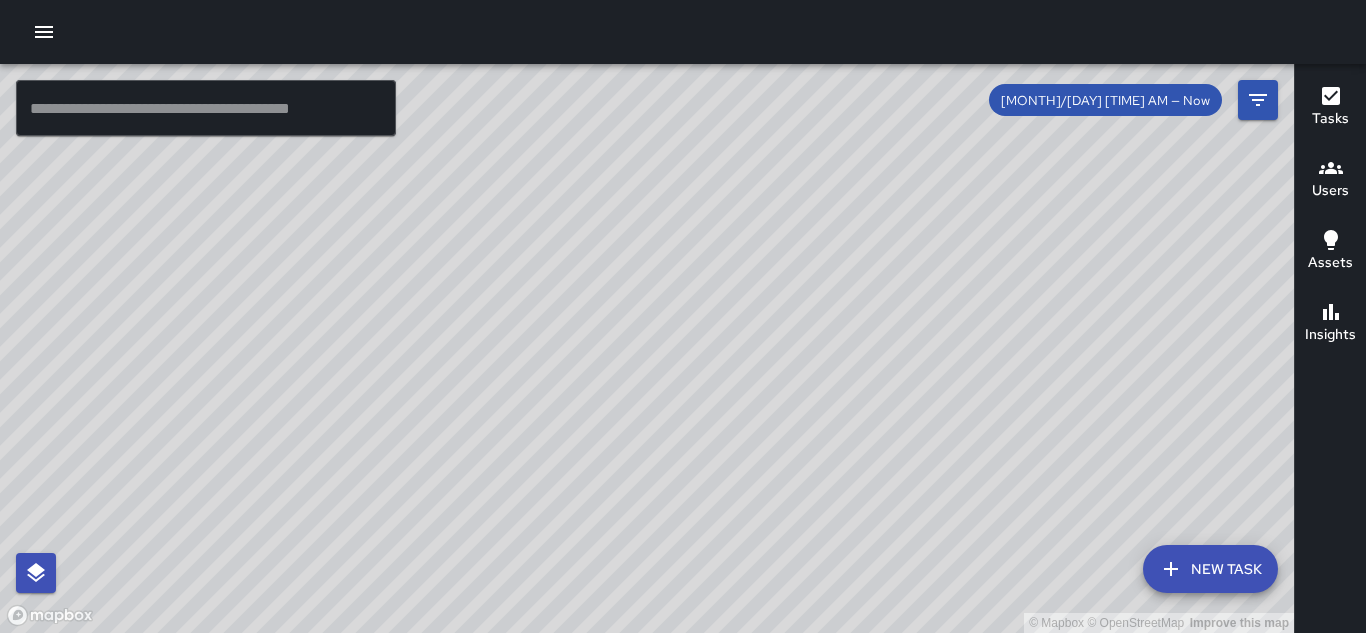 drag, startPoint x: 292, startPoint y: 523, endPoint x: 267, endPoint y: 423, distance: 103.077644 